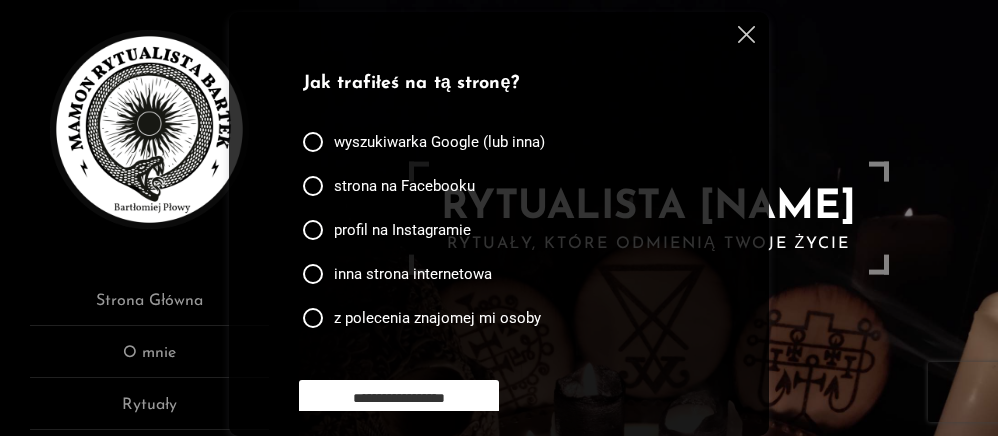 scroll, scrollTop: 0, scrollLeft: 0, axis: both 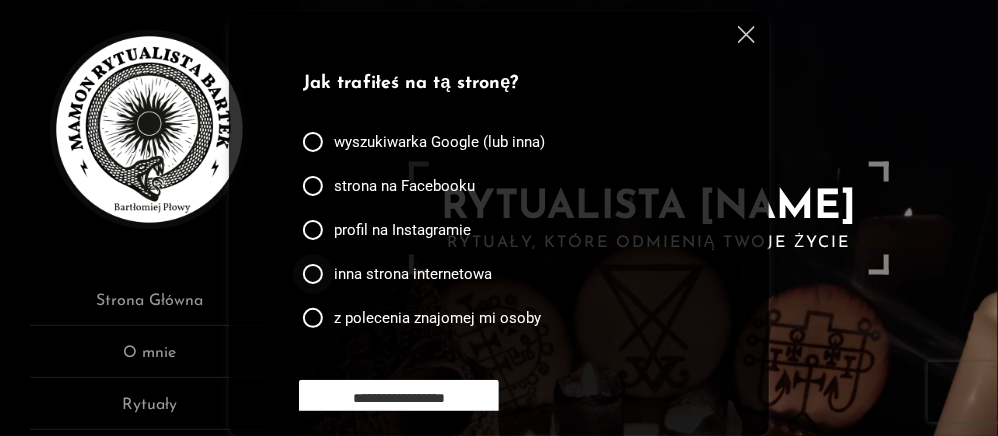 click at bounding box center (313, 142) 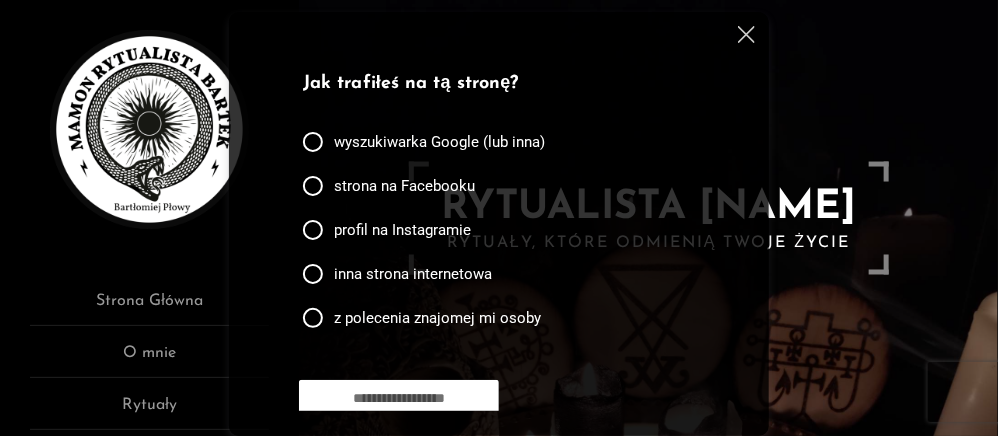 click on "**********" at bounding box center [399, 398] 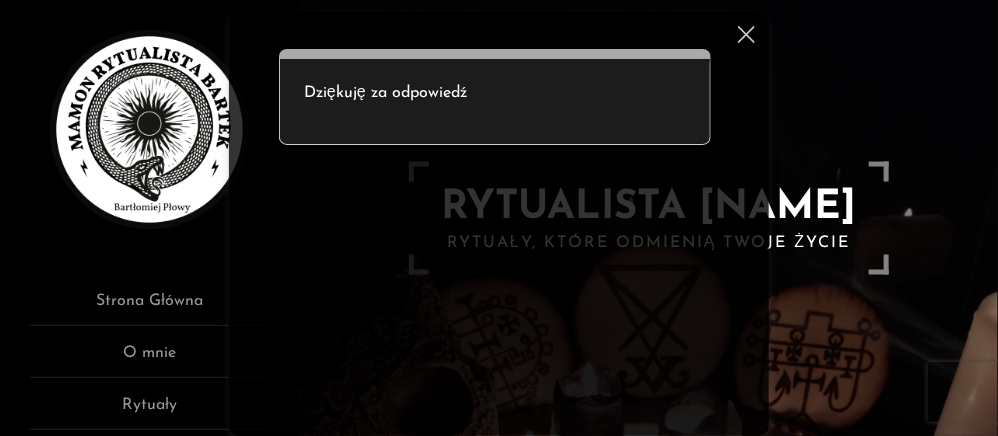 click at bounding box center [746, 34] 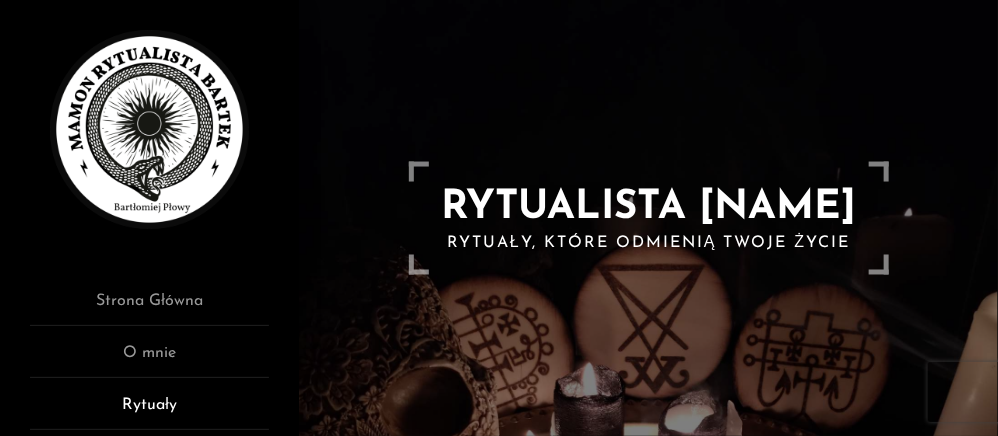 click on "Rytuały" at bounding box center [149, 411] 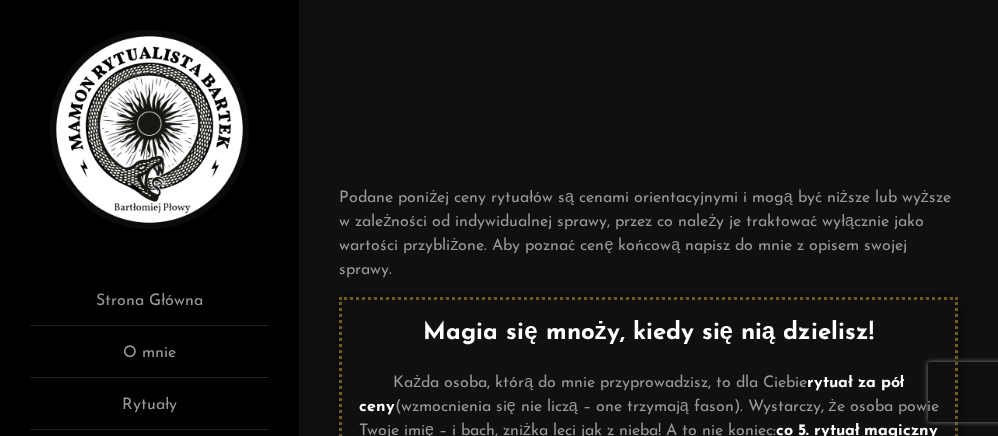 scroll, scrollTop: 0, scrollLeft: 0, axis: both 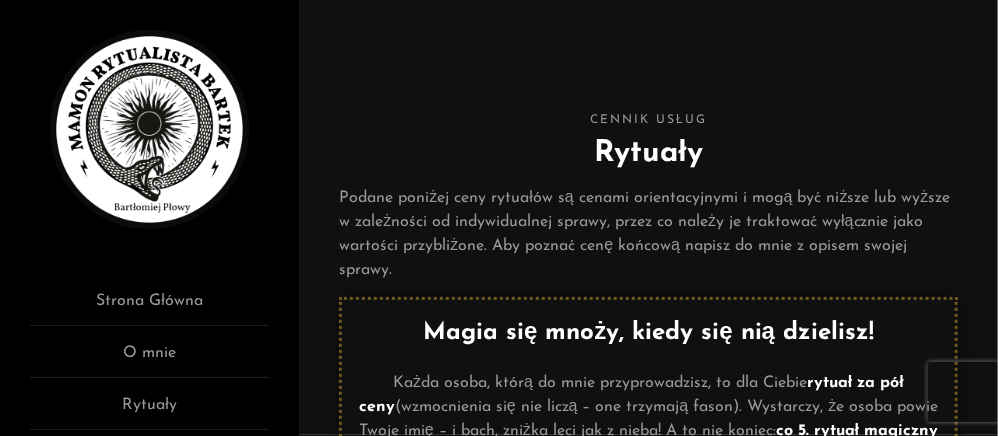 drag, startPoint x: 996, startPoint y: 15, endPoint x: 970, endPoint y: 102, distance: 90.80198 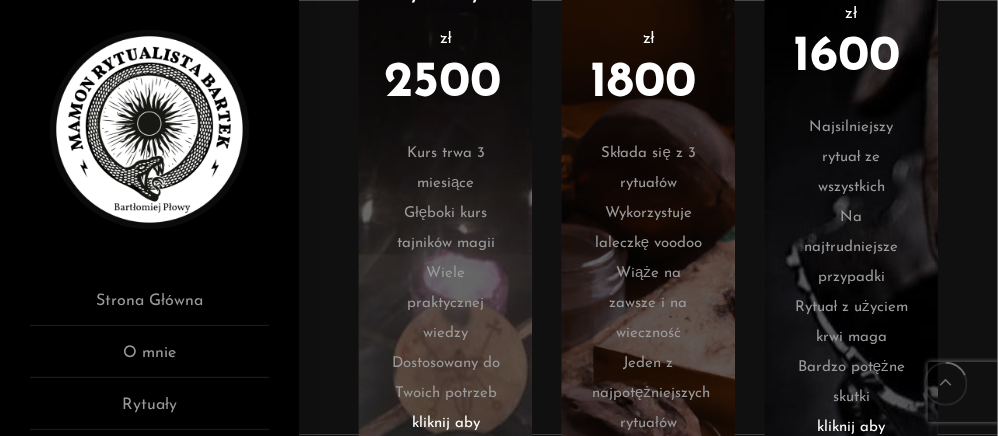 scroll, scrollTop: 1403, scrollLeft: 0, axis: vertical 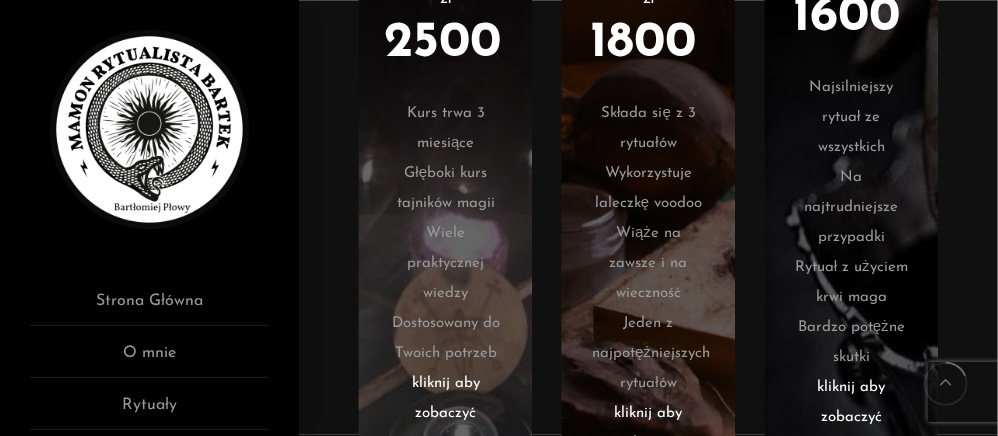 click on "kliknij aby zobaczyć" at bounding box center [851, 403] 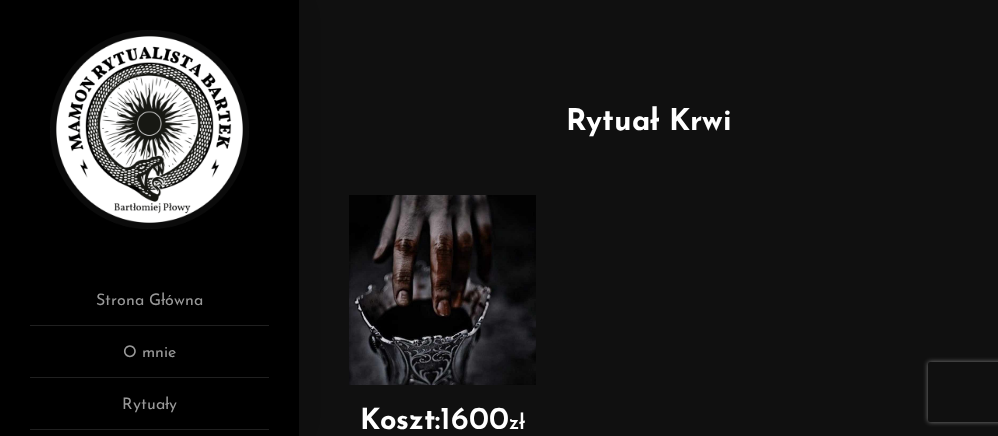 scroll, scrollTop: 0, scrollLeft: 0, axis: both 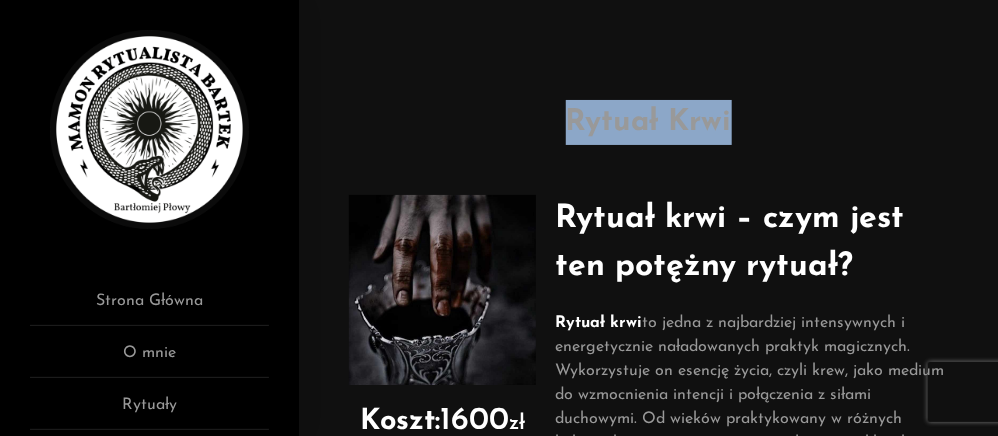 drag, startPoint x: 996, startPoint y: 91, endPoint x: 996, endPoint y: 128, distance: 37 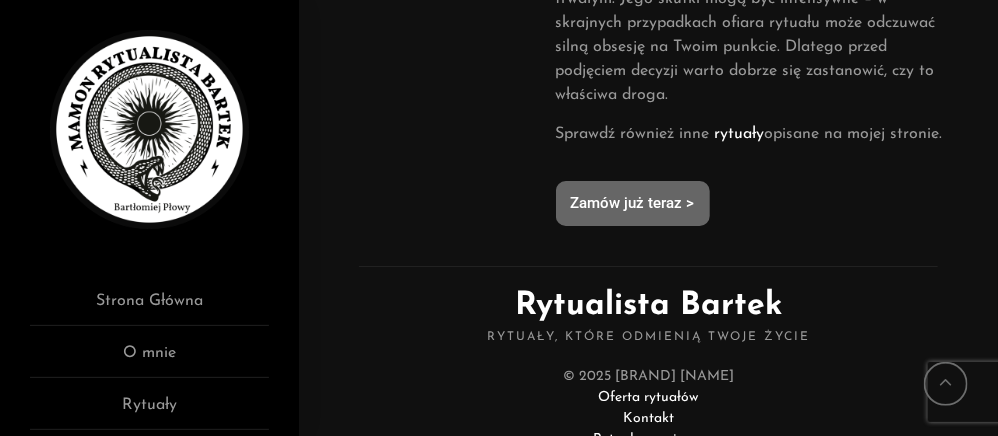 scroll, scrollTop: 2418, scrollLeft: 0, axis: vertical 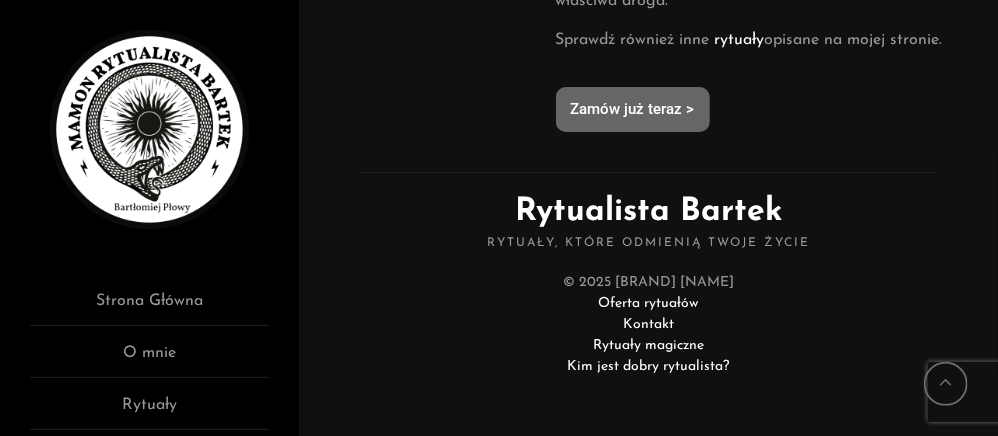 click on "Rytuały magiczne" at bounding box center (648, 345) 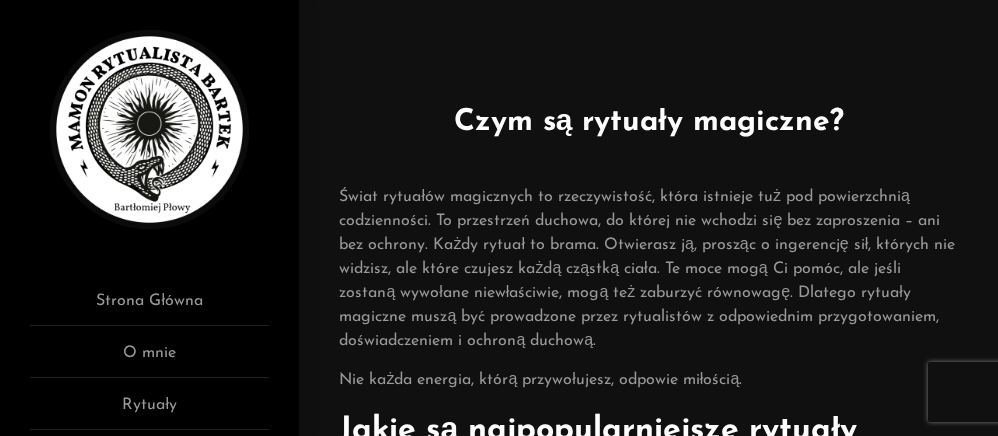scroll, scrollTop: 0, scrollLeft: 0, axis: both 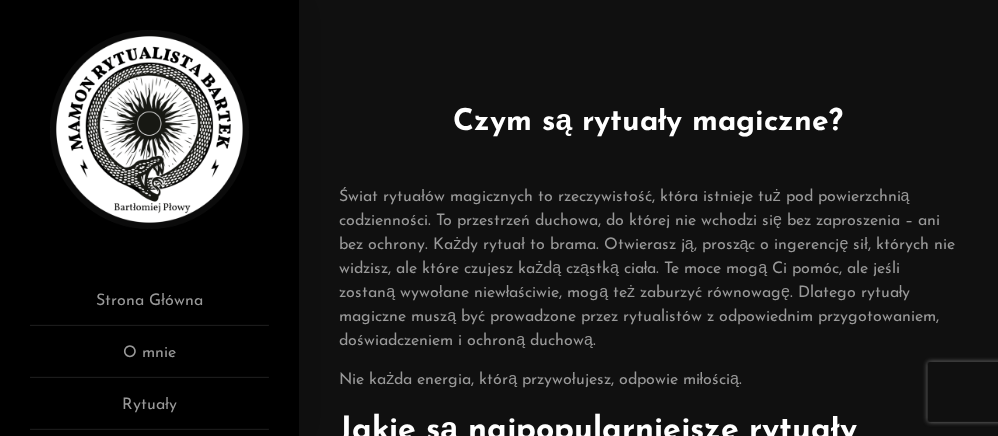click on "Czym są rytuały magiczne?
Świat rytuałów magicznych to rzeczywistość, która istnieje tuż pod powierzchnią codzienności. To przestrzeń duchowa, do której nie wchodzi się bez zaproszenia – ani bez ochrony. Każdy rytuał to brama. Otwierasz ją, prosząc o ingerencję sił, których nie widzisz, ale które czujesz każdą cząstką ciała. Te moce mogą Ci pomóc, ale jeśli zostaną wywołane niewłaściwie, mogą też zaburzyć równowagę. Dlatego rytuały magiczne muszą być prowadzone przez rytualistów z odpowiednim przygotowaniem, doświadczeniem i ochroną duchową. Nie każda energia, którą przywołujesz, odpowie miłością. Jakie są najpopularniejsze rytuały magiczne? Czarne wesele Rytuał krwi Uzdrowienie duszy Spętanie miłosne Anielski rytuał miłosny Paktowanie z demonem Klątwy Seta Ściąganie karmy rodowej ,  ," at bounding box center (648, 50) 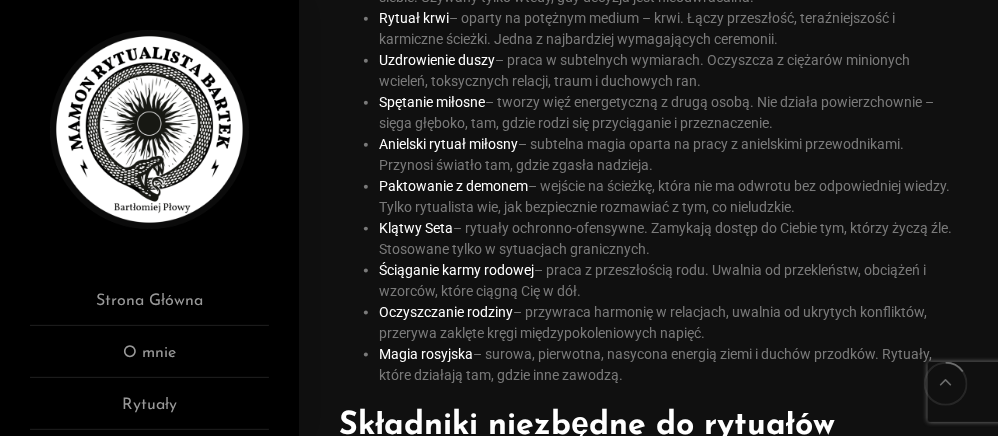 scroll, scrollTop: 670, scrollLeft: 0, axis: vertical 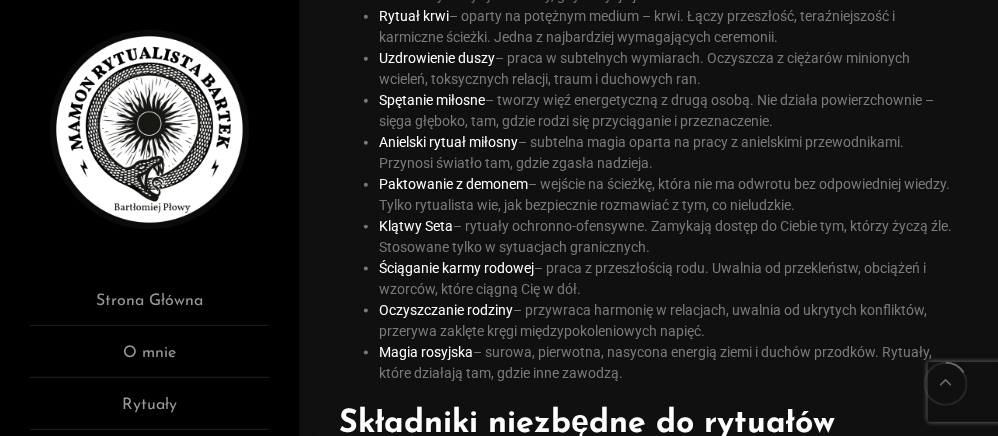 click on "Klątwy Seta" at bounding box center [416, 226] 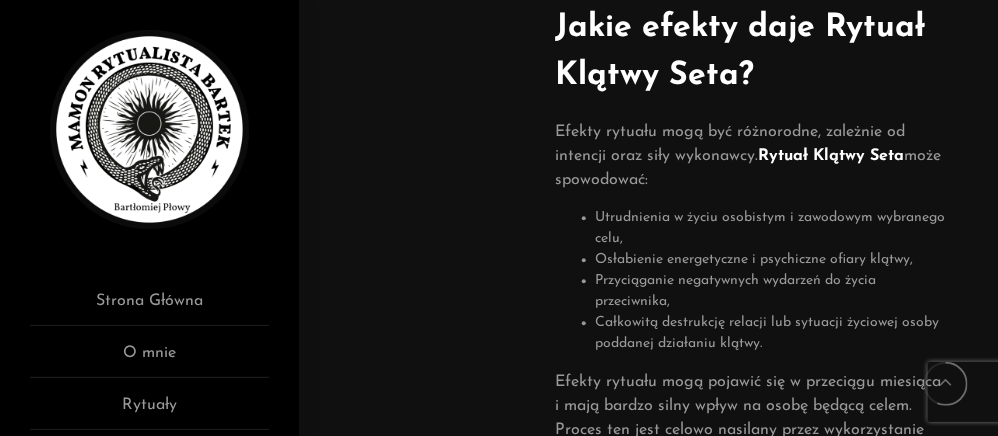 scroll, scrollTop: 1577, scrollLeft: 0, axis: vertical 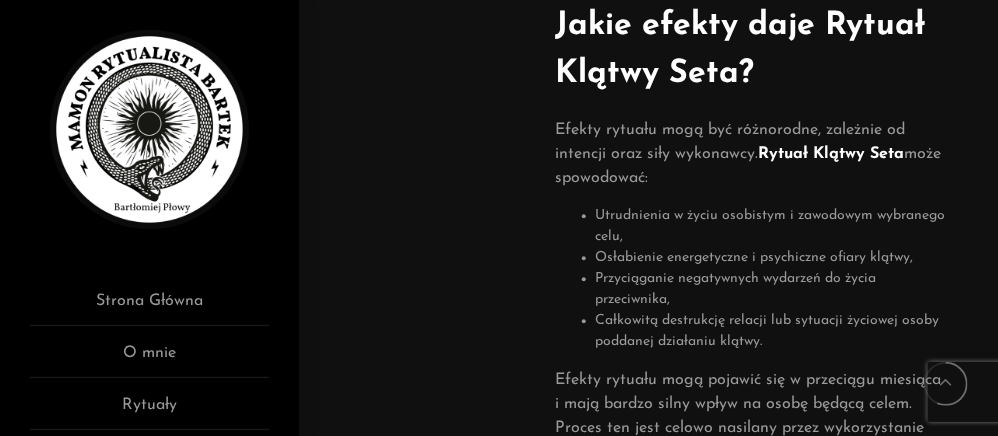 click on "Koszt:  1300  zł" at bounding box center [442, 4] 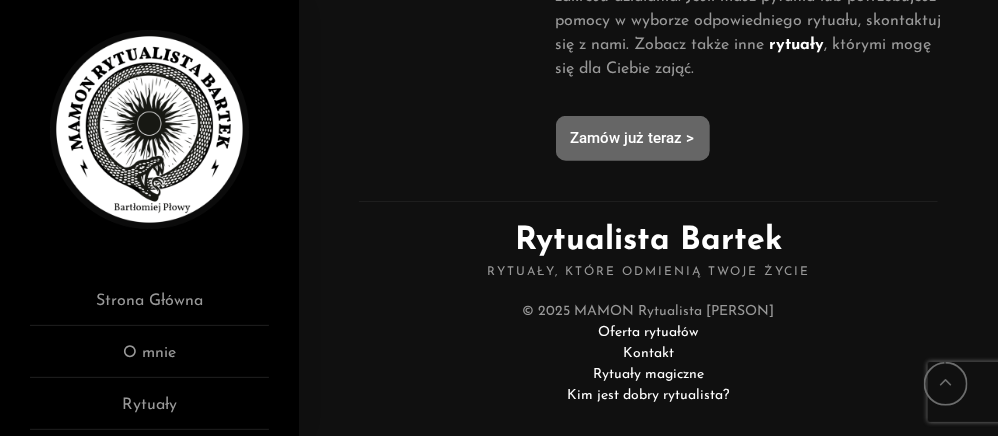 scroll, scrollTop: 2811, scrollLeft: 0, axis: vertical 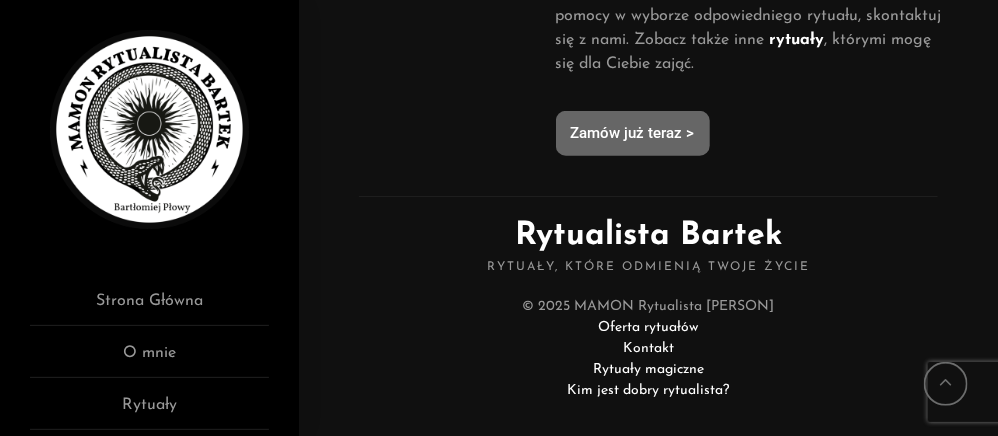 click on "Rytuały magiczne" at bounding box center [648, 369] 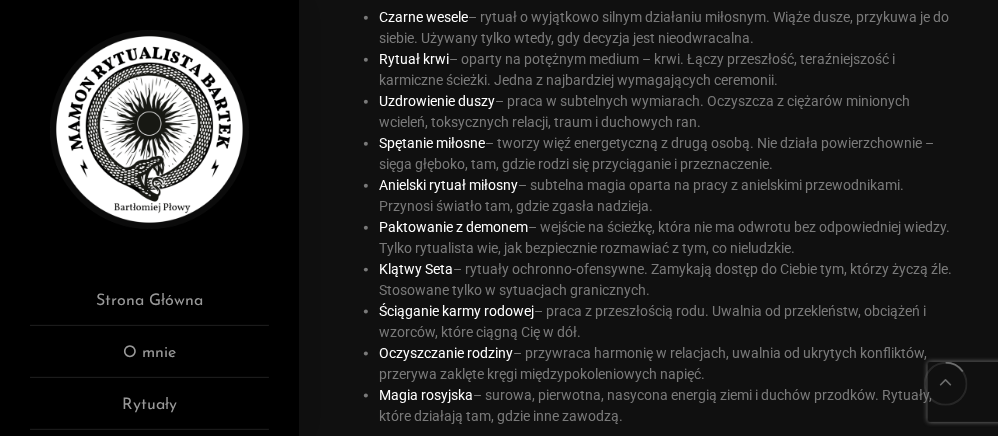 scroll, scrollTop: 631, scrollLeft: 0, axis: vertical 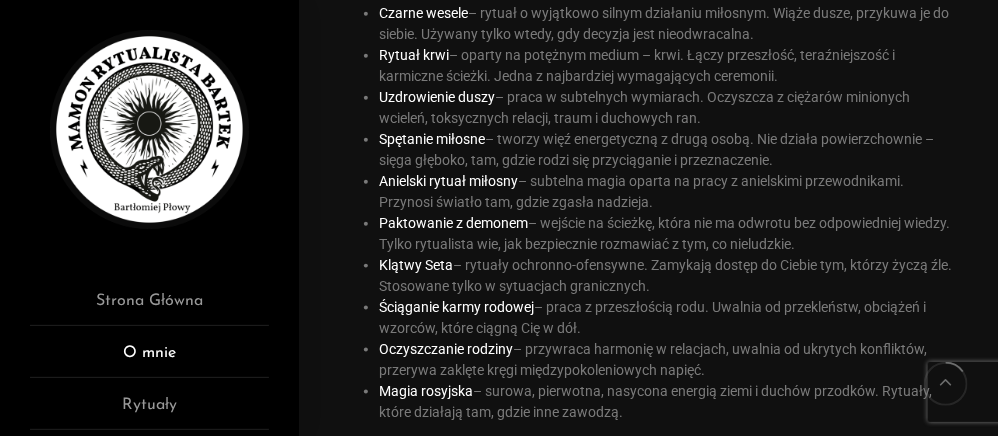click on "O mnie" at bounding box center (149, 359) 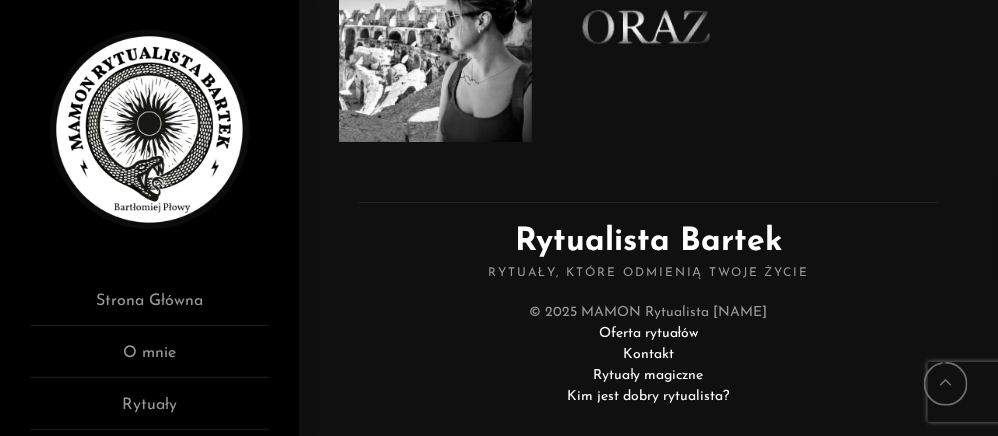 scroll, scrollTop: 2011, scrollLeft: 0, axis: vertical 